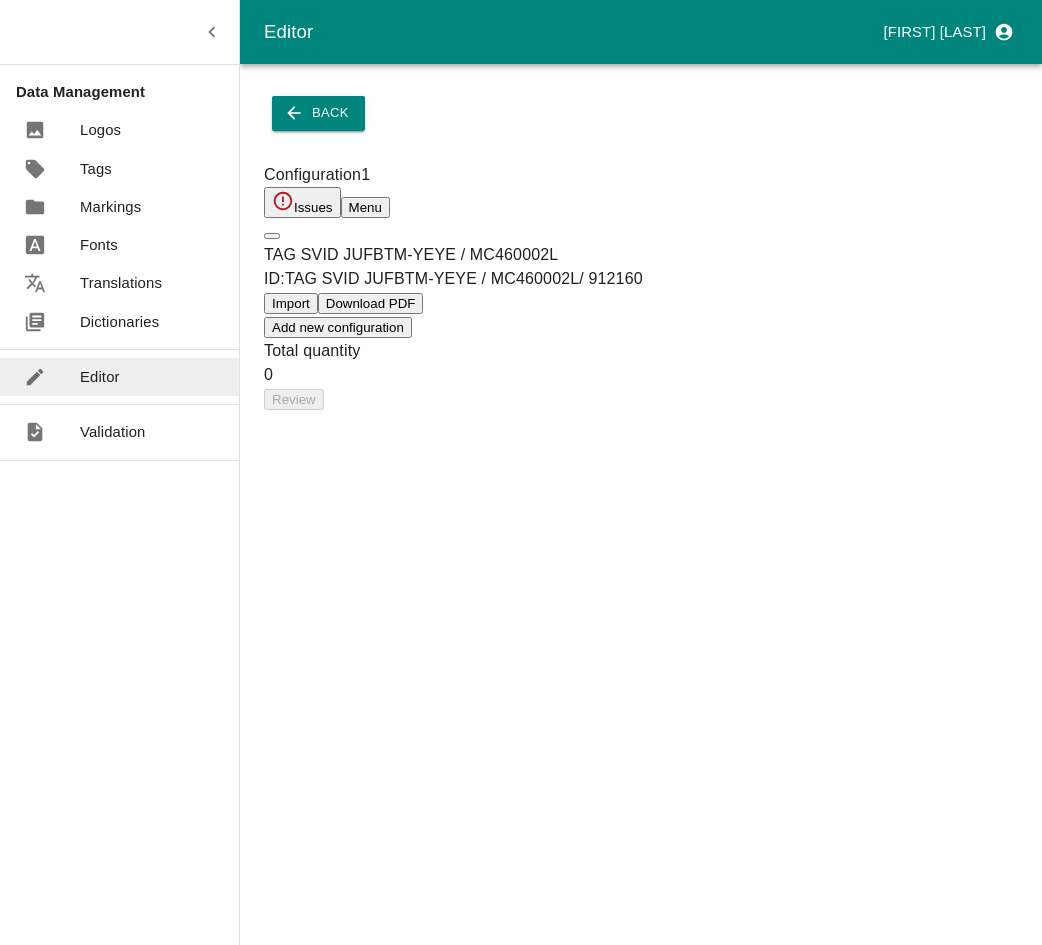 scroll, scrollTop: 0, scrollLeft: 0, axis: both 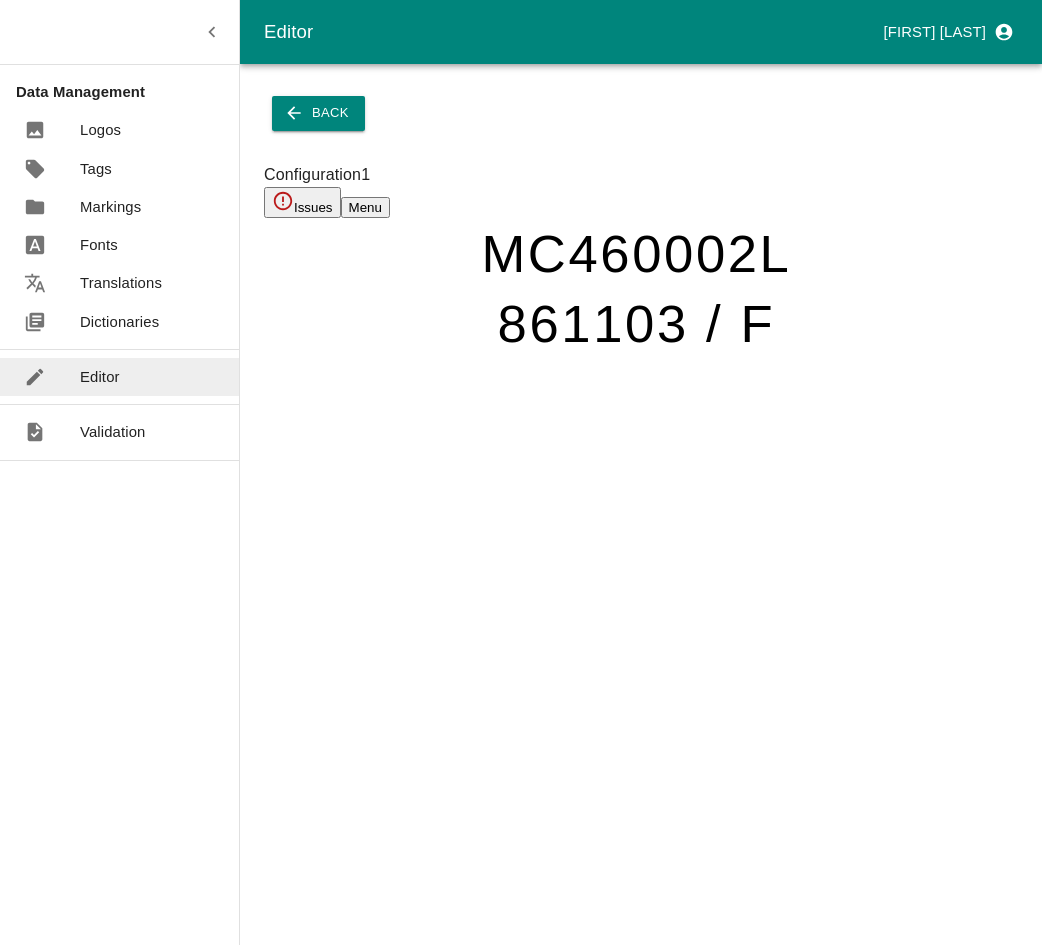 click at bounding box center [748, 1378] 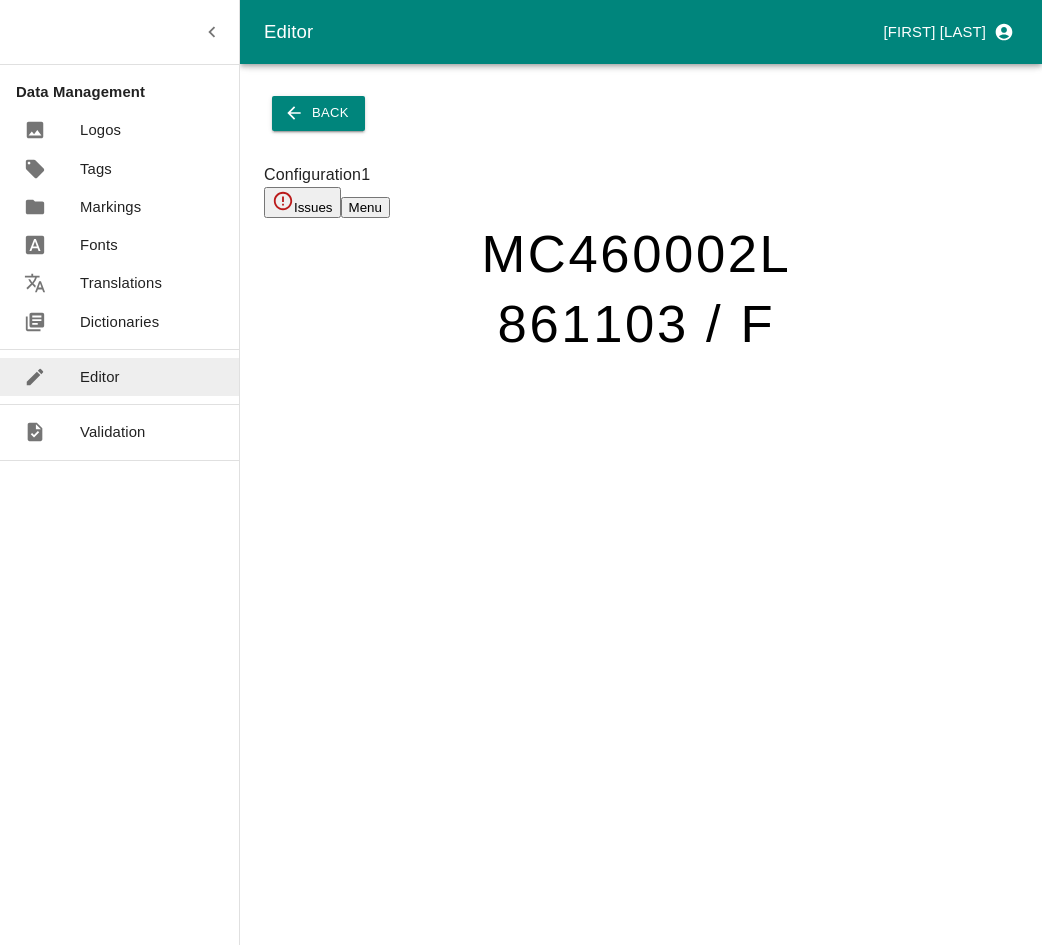 click on "Back" at bounding box center [318, 113] 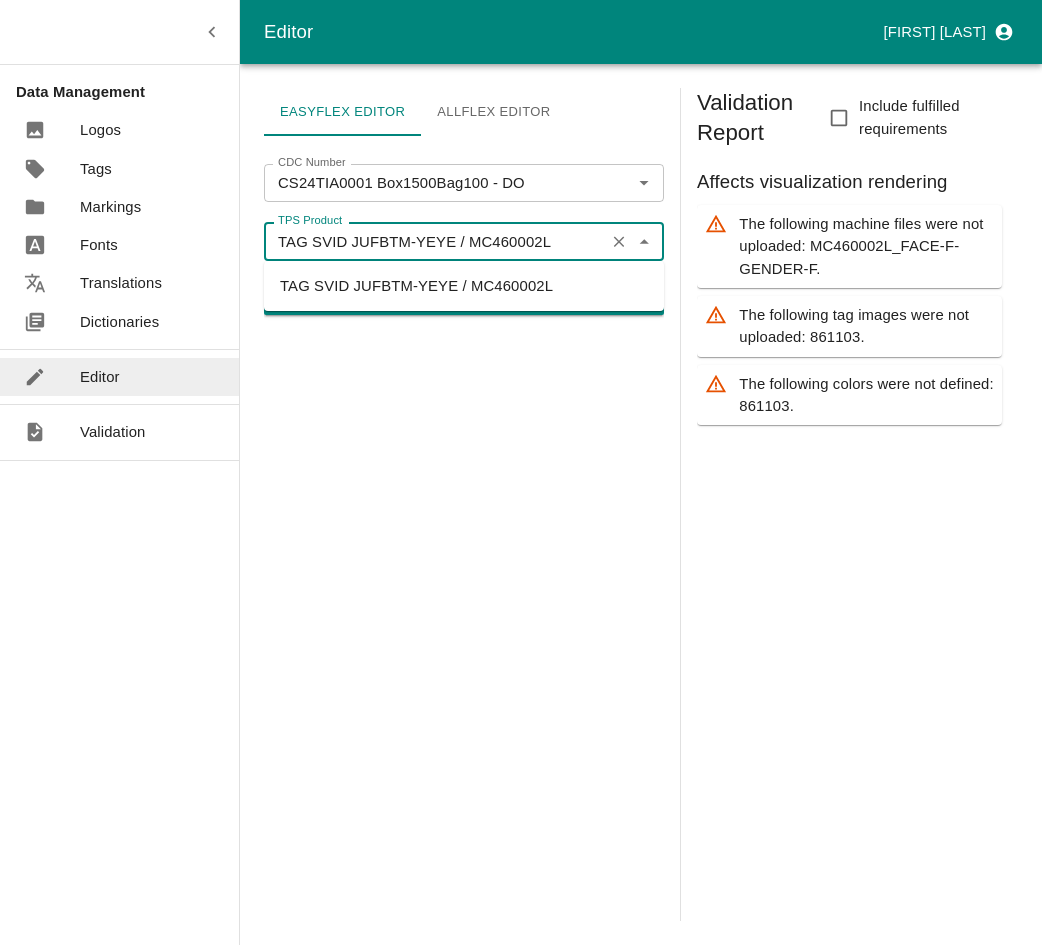 drag, startPoint x: 583, startPoint y: 235, endPoint x: 3, endPoint y: 252, distance: 580.2491 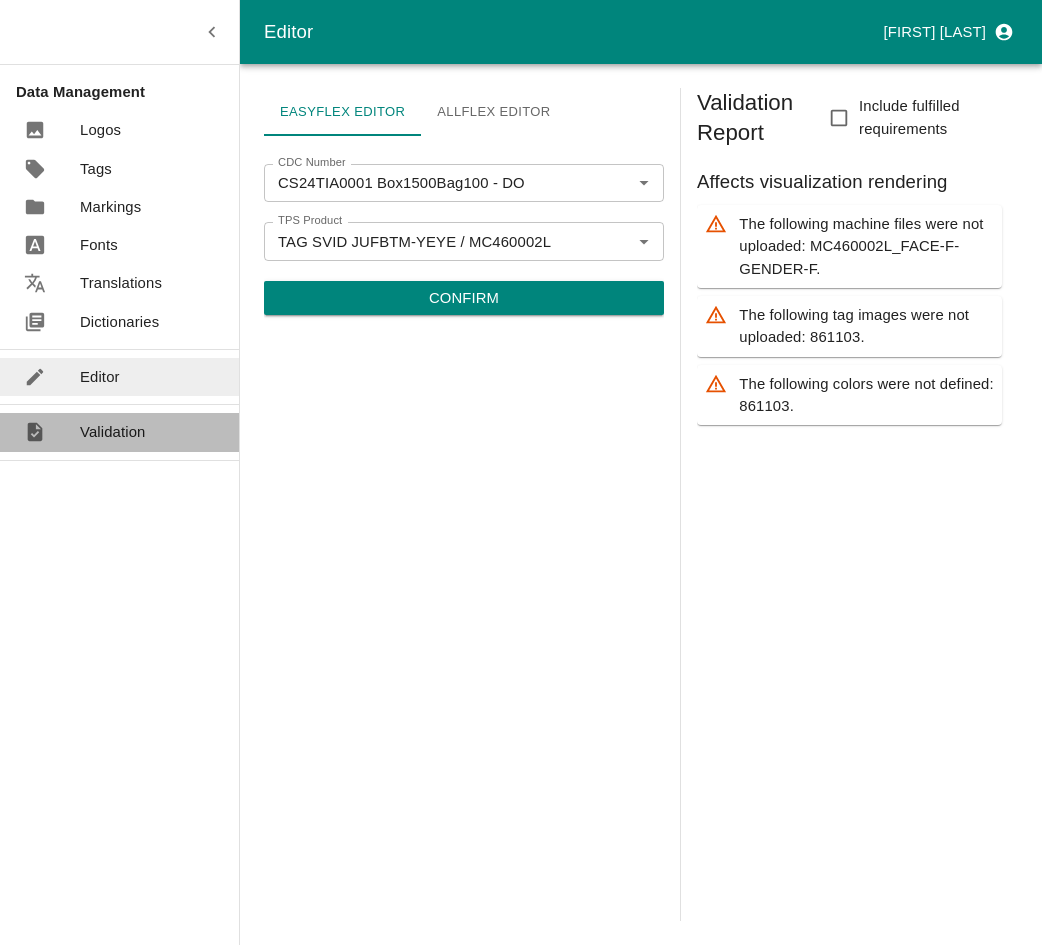 click on "Validation" at bounding box center (113, 432) 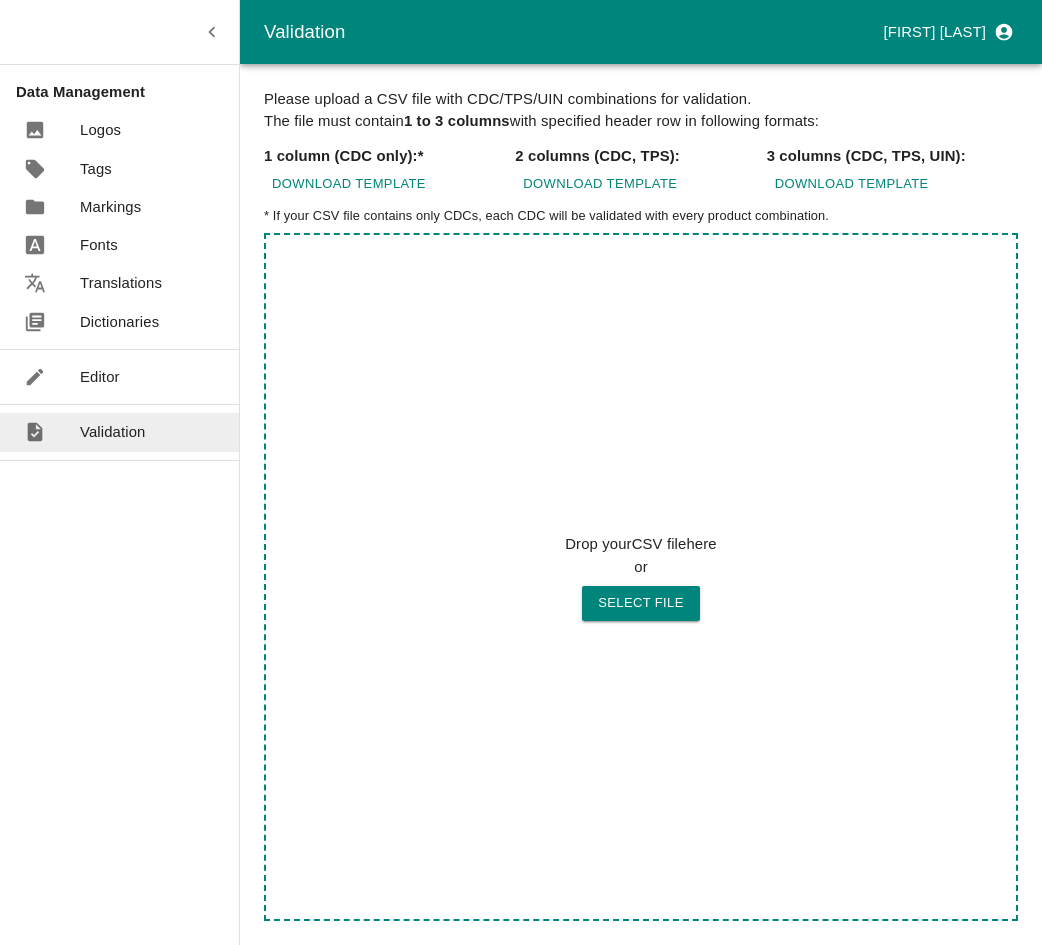click on "Dictionaries" at bounding box center (119, 322) 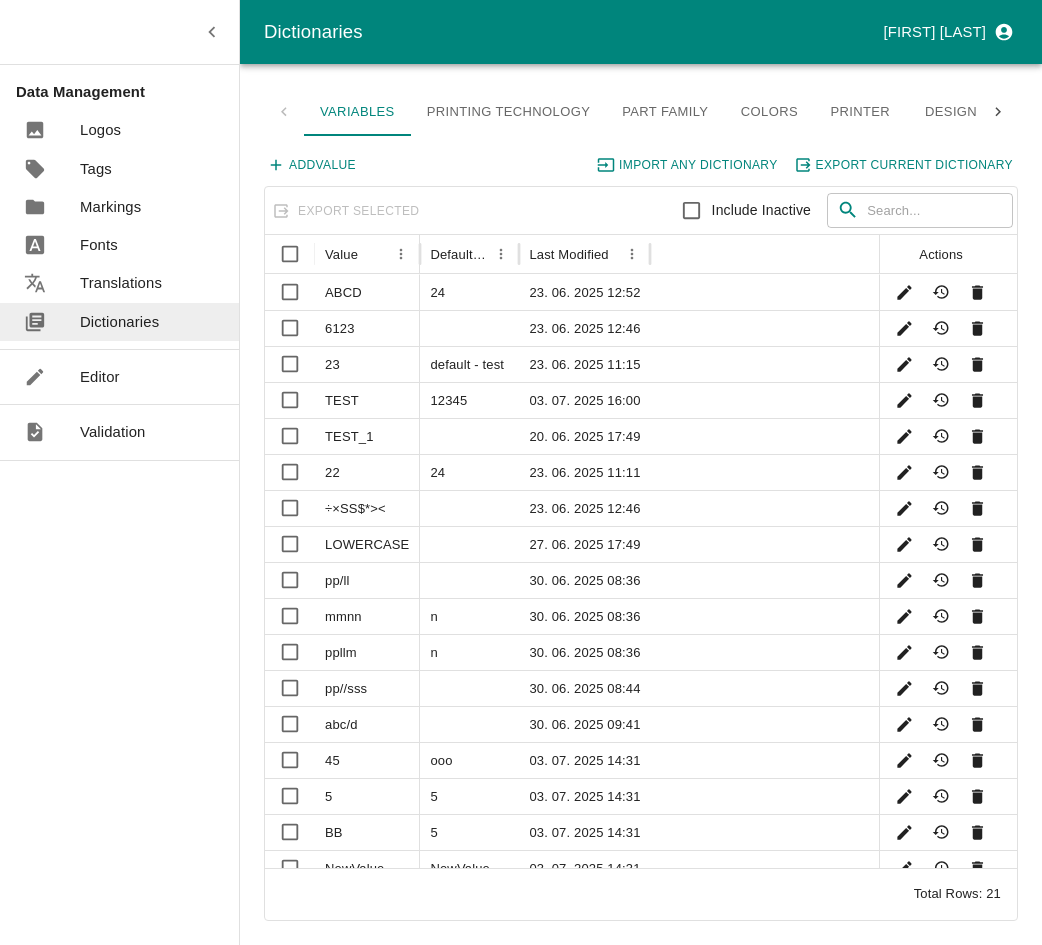 click at bounding box center [284, 112] 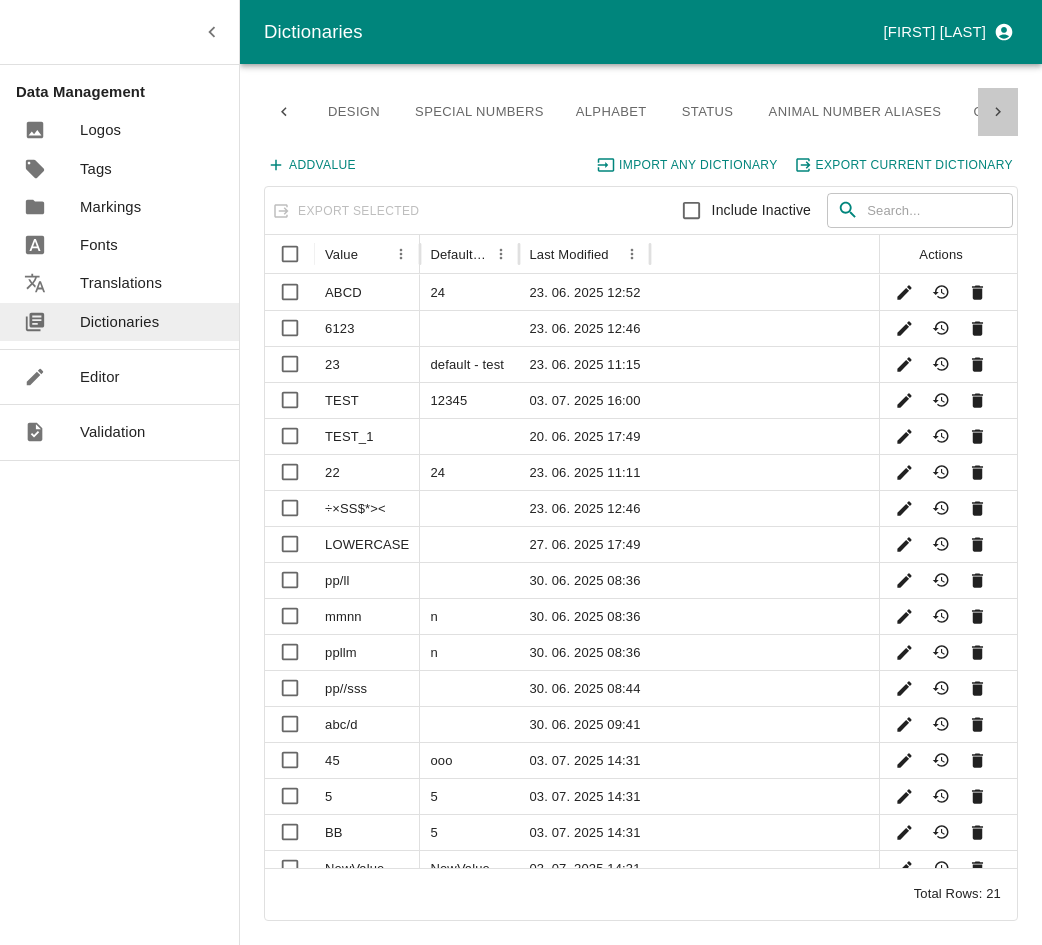 click at bounding box center (284, 112) 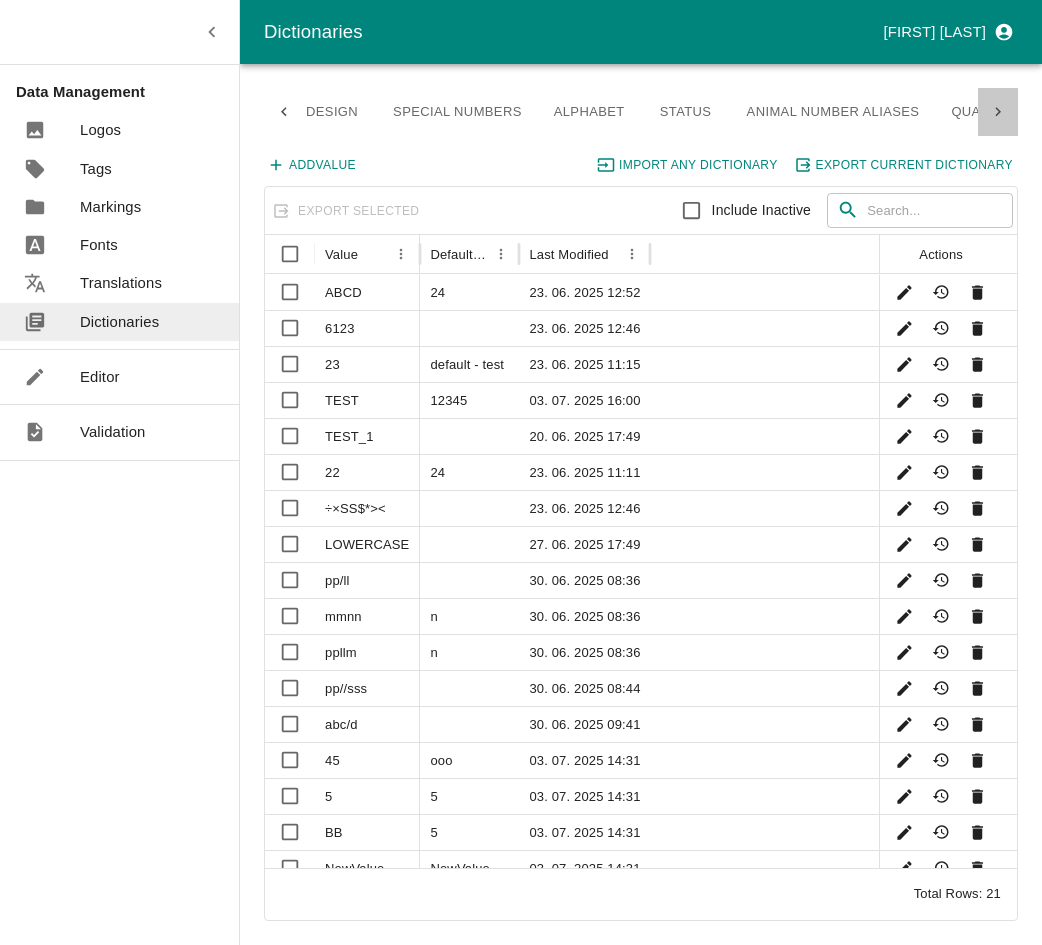 scroll, scrollTop: 0, scrollLeft: 888, axis: horizontal 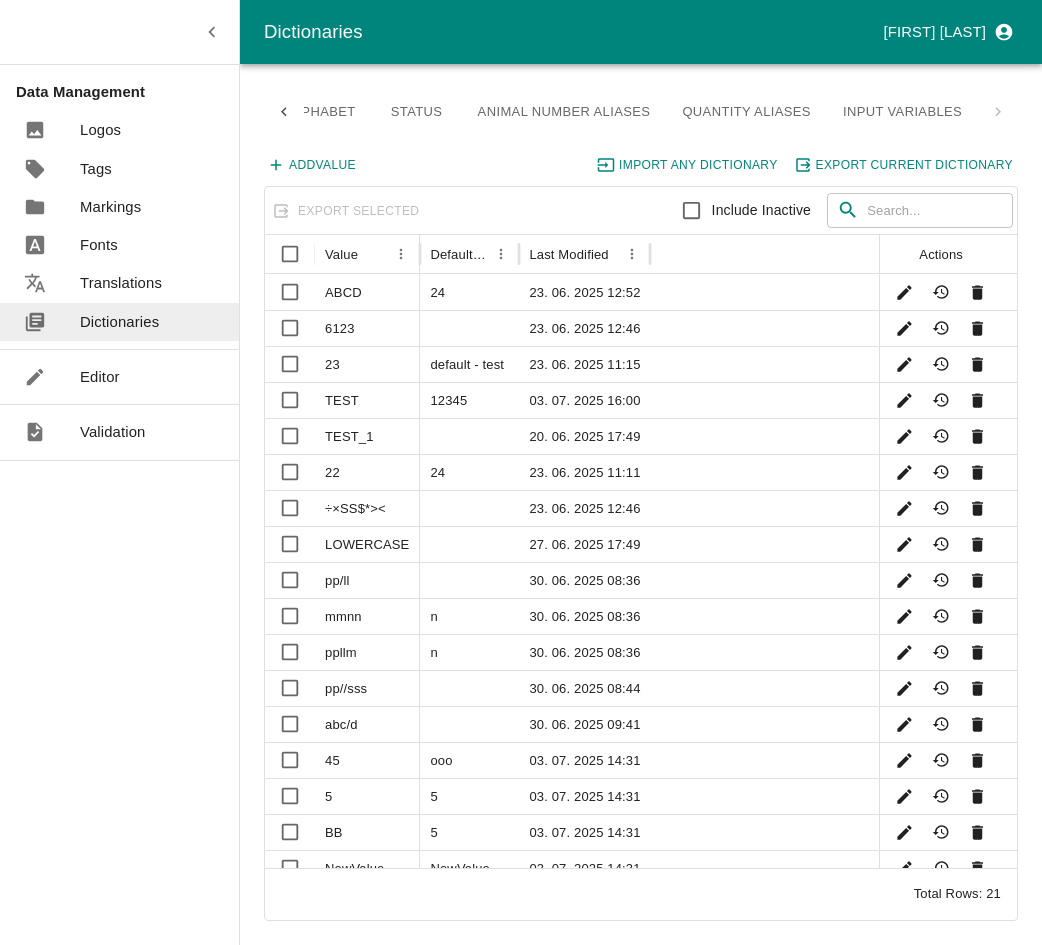 click on "Quantity aliases" at bounding box center (746, 112) 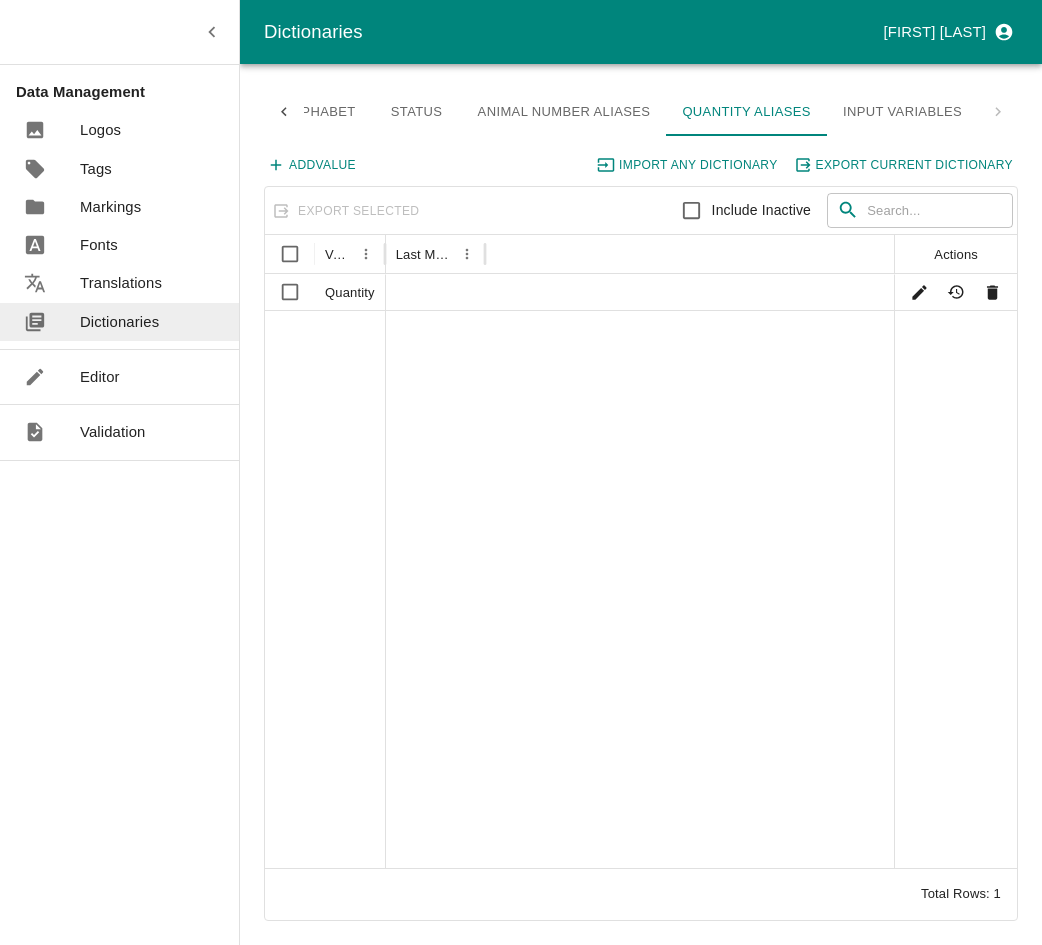 click on "Add  Value" at bounding box center [312, 165] 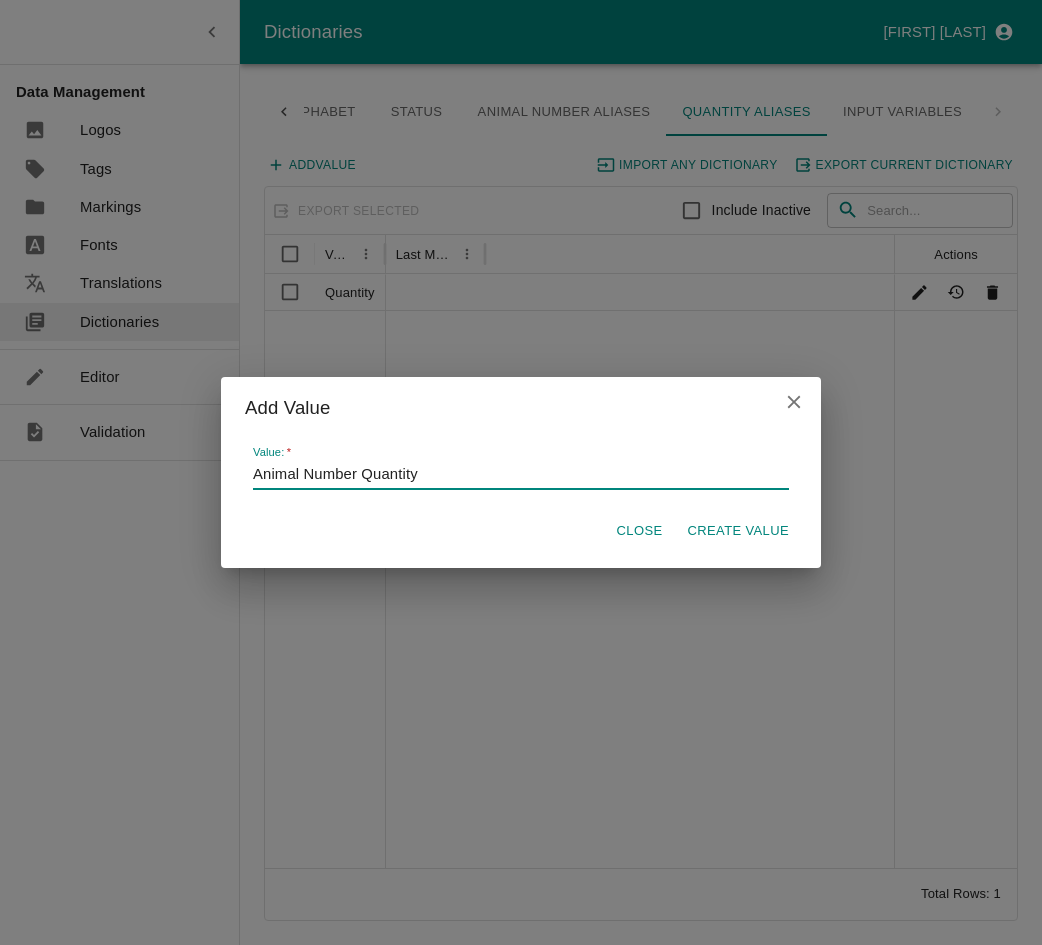 type on "Animal Number Quantity" 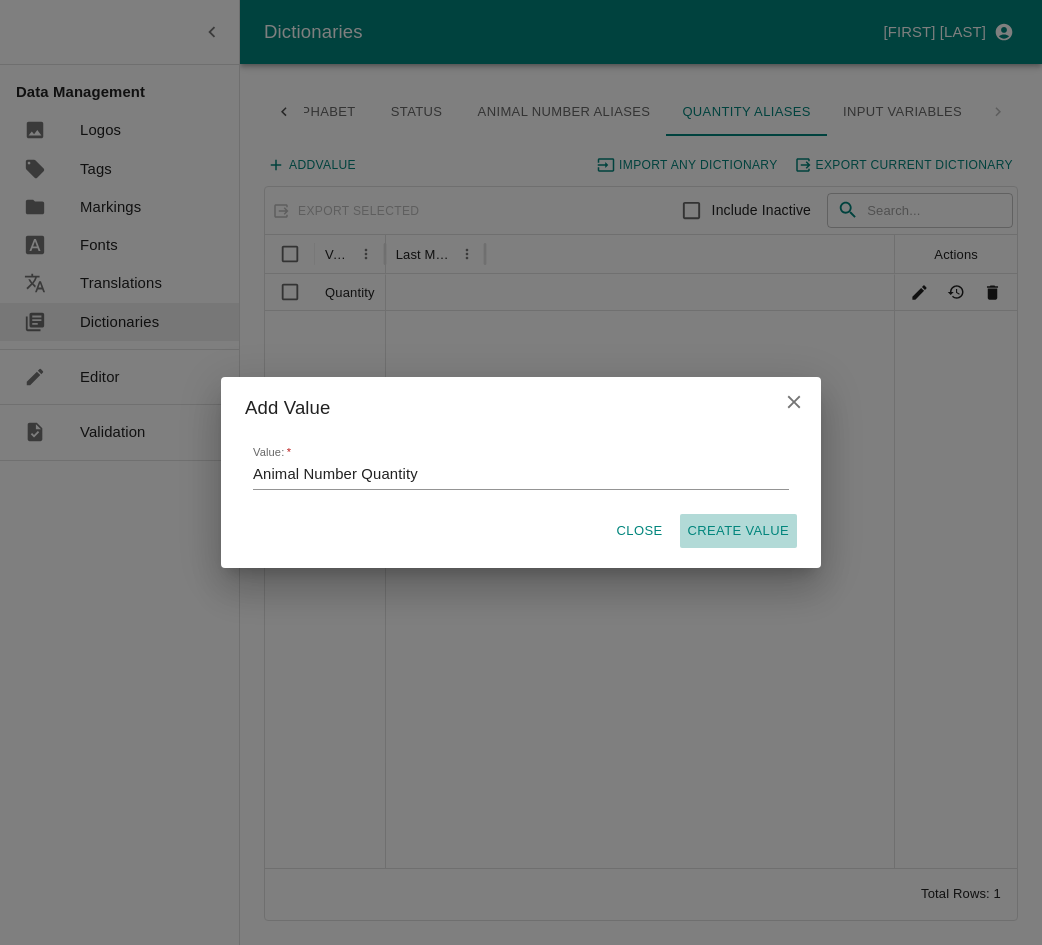 click on "Create Value" at bounding box center (739, 531) 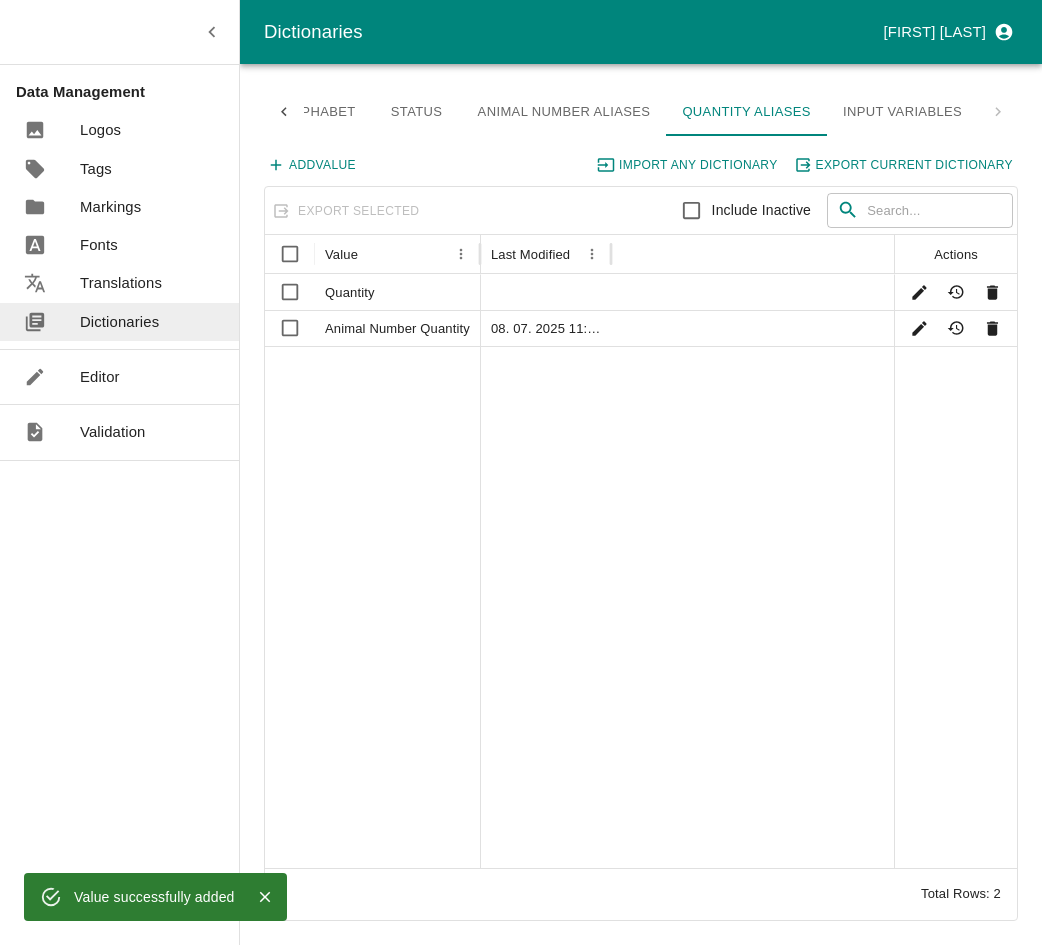 click on "Editor" at bounding box center (119, 377) 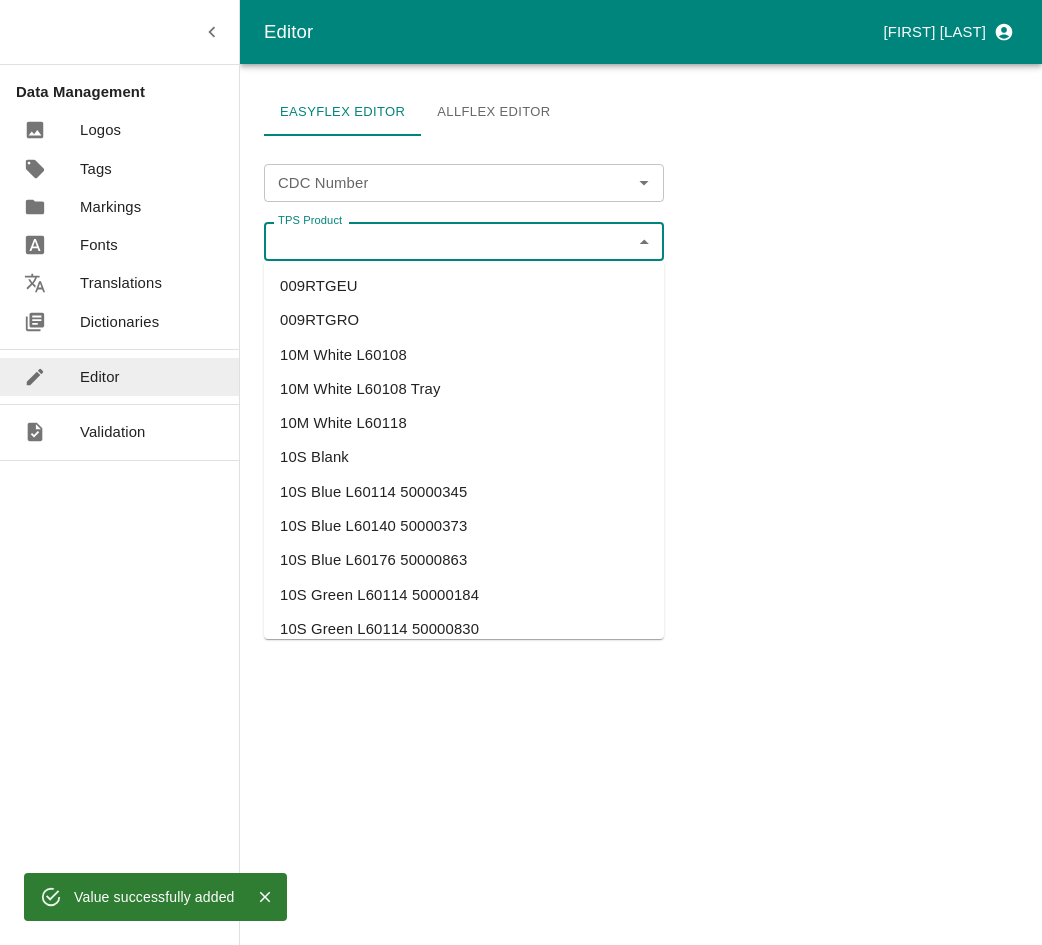 click on "TPS Product" at bounding box center [447, 241] 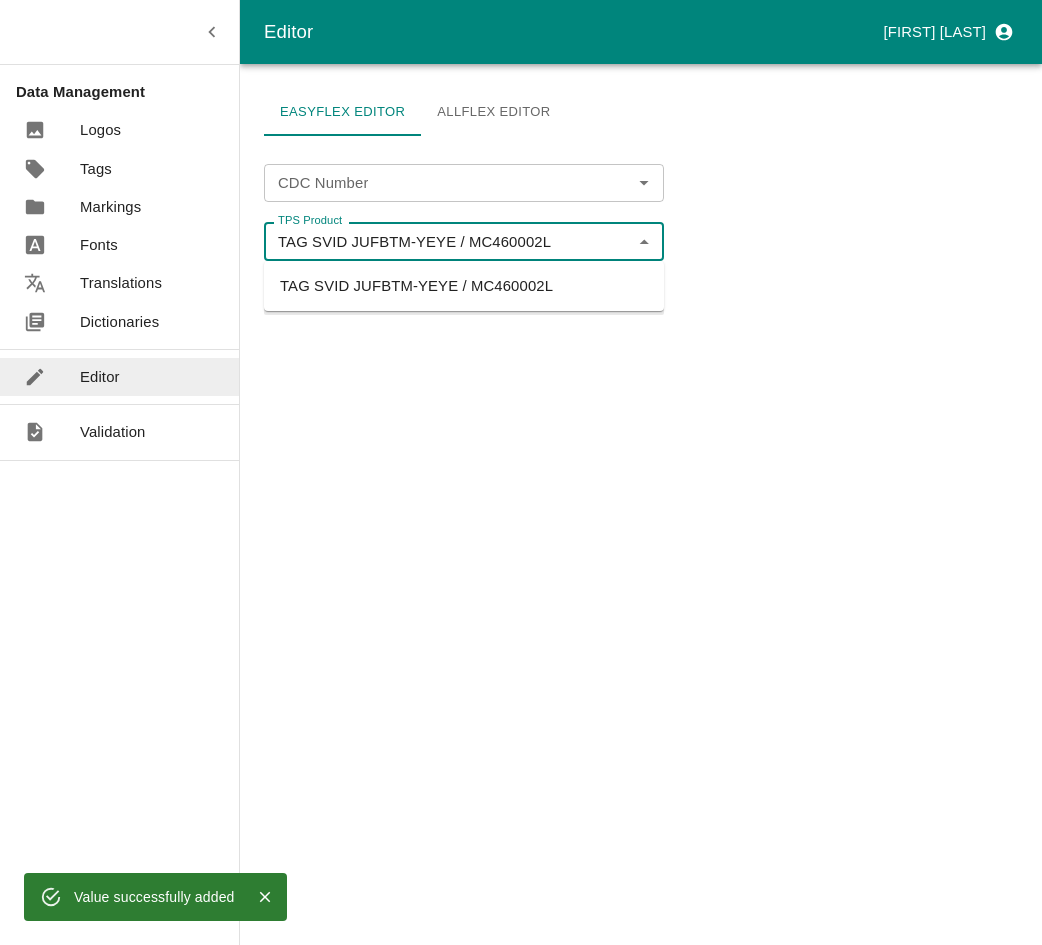 click on "TAG SVID JUFBTM-YEYE / MC460002L" at bounding box center [464, 286] 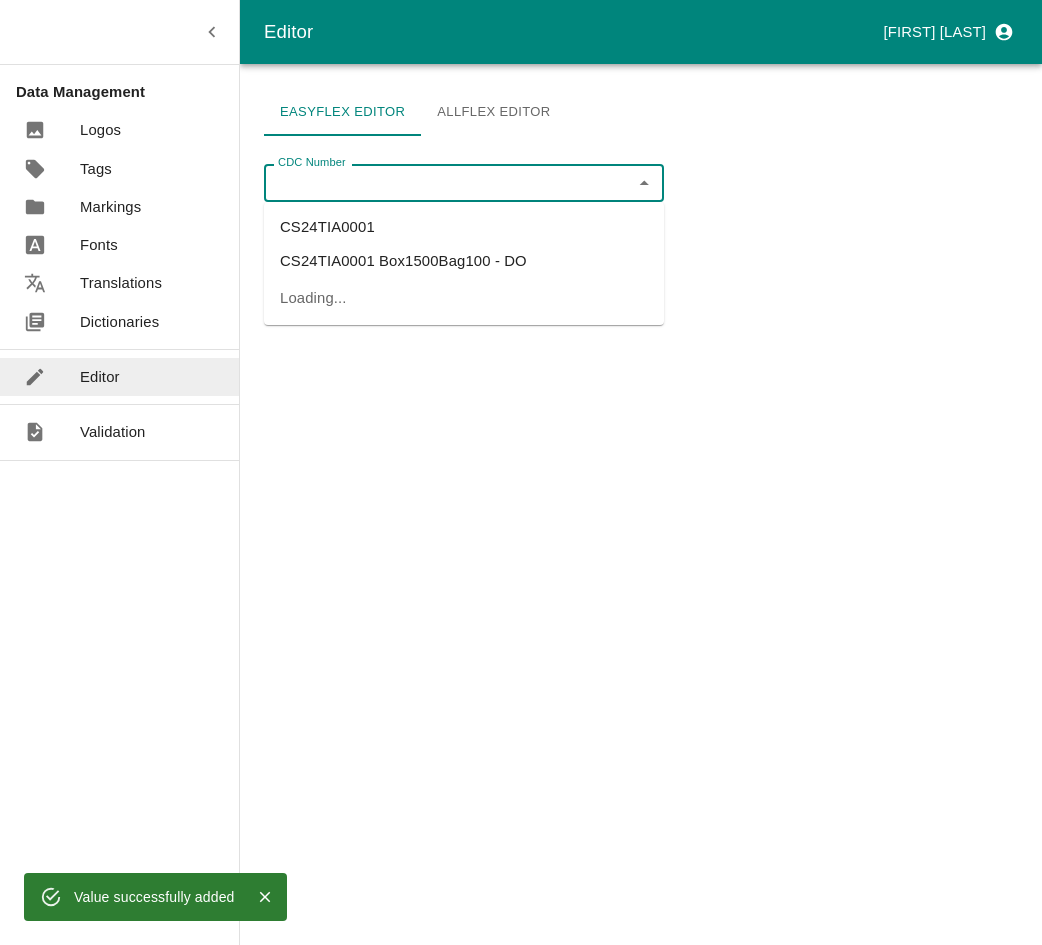 click on "CDC Number" at bounding box center [447, 183] 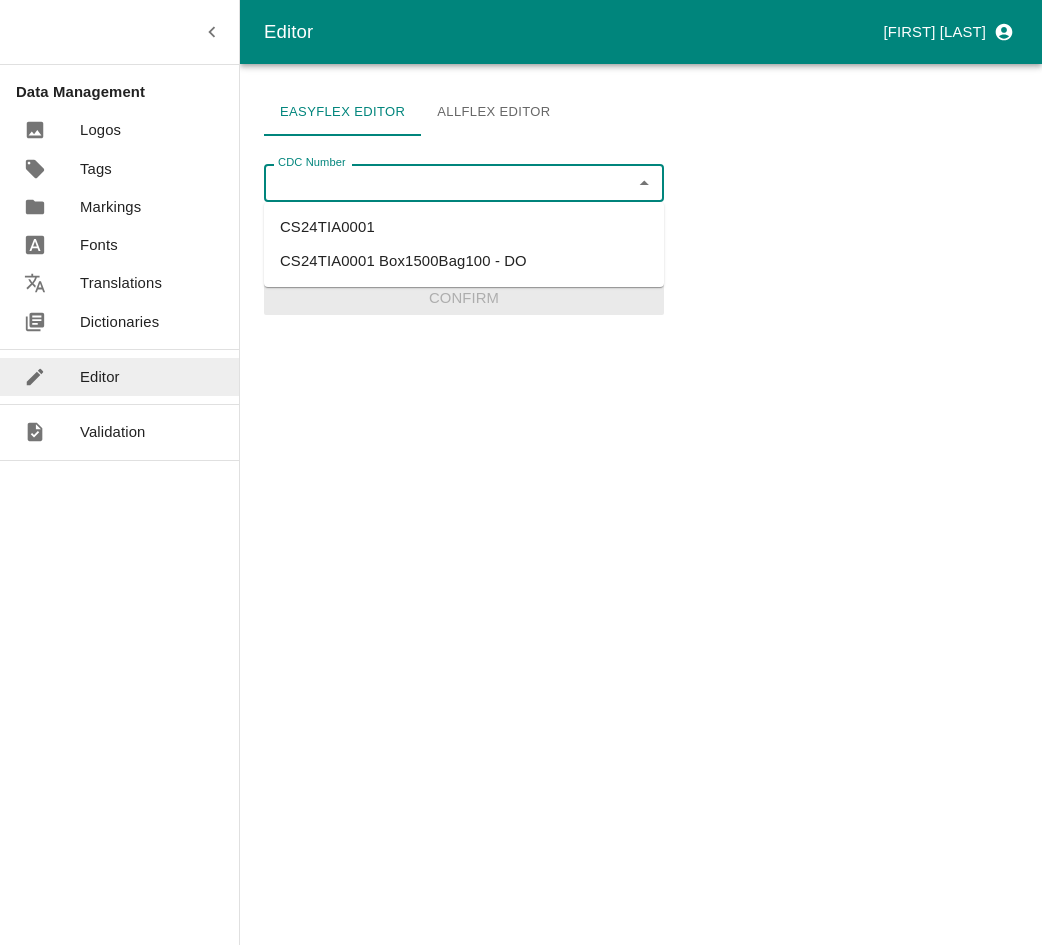 click on "CS24TIA0001 Box1500Bag100 - DO" at bounding box center (464, 261) 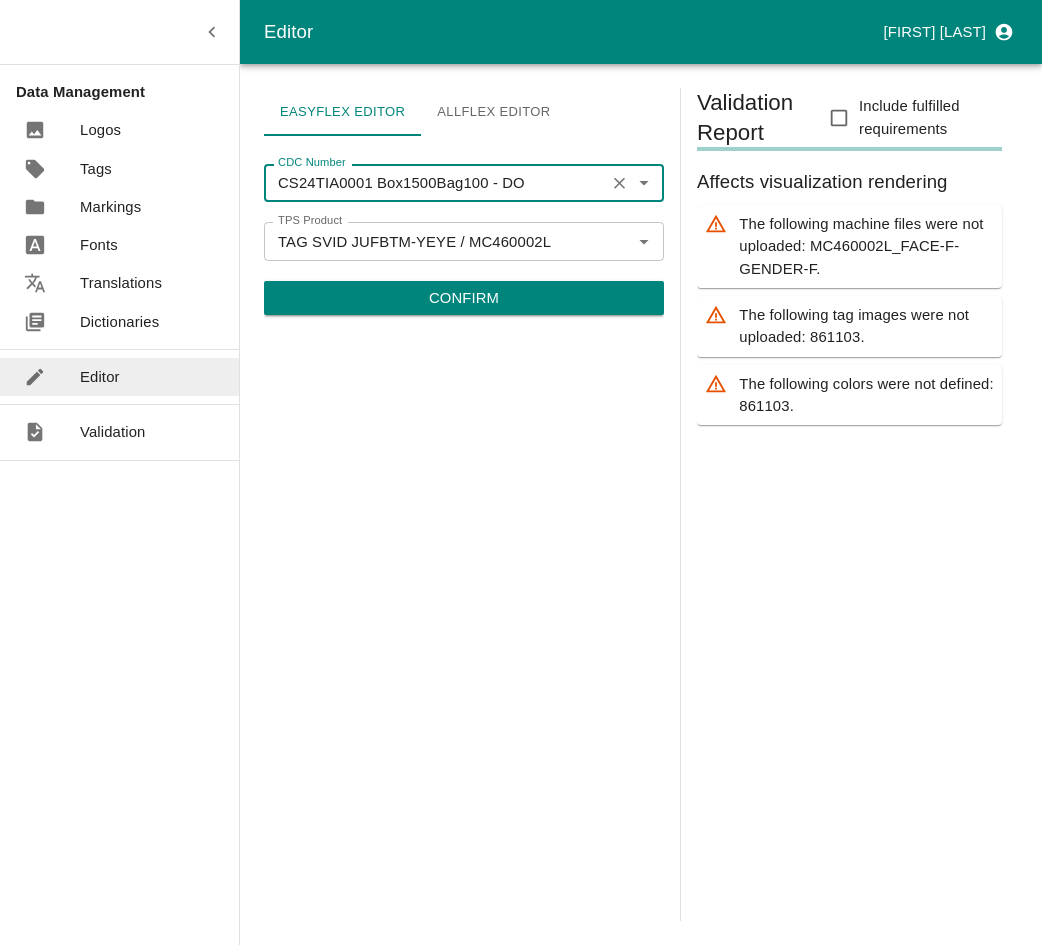 click on "Confirm" at bounding box center [464, 298] 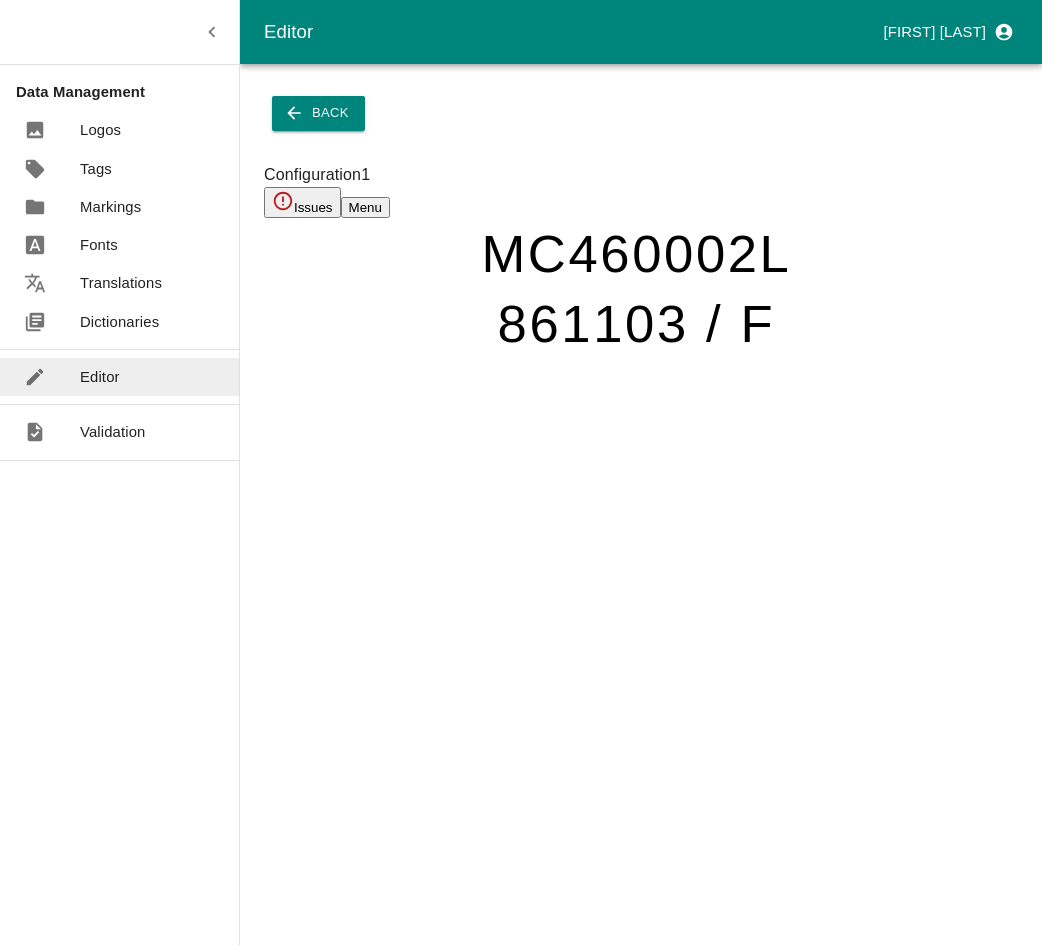 scroll, scrollTop: 17, scrollLeft: 0, axis: vertical 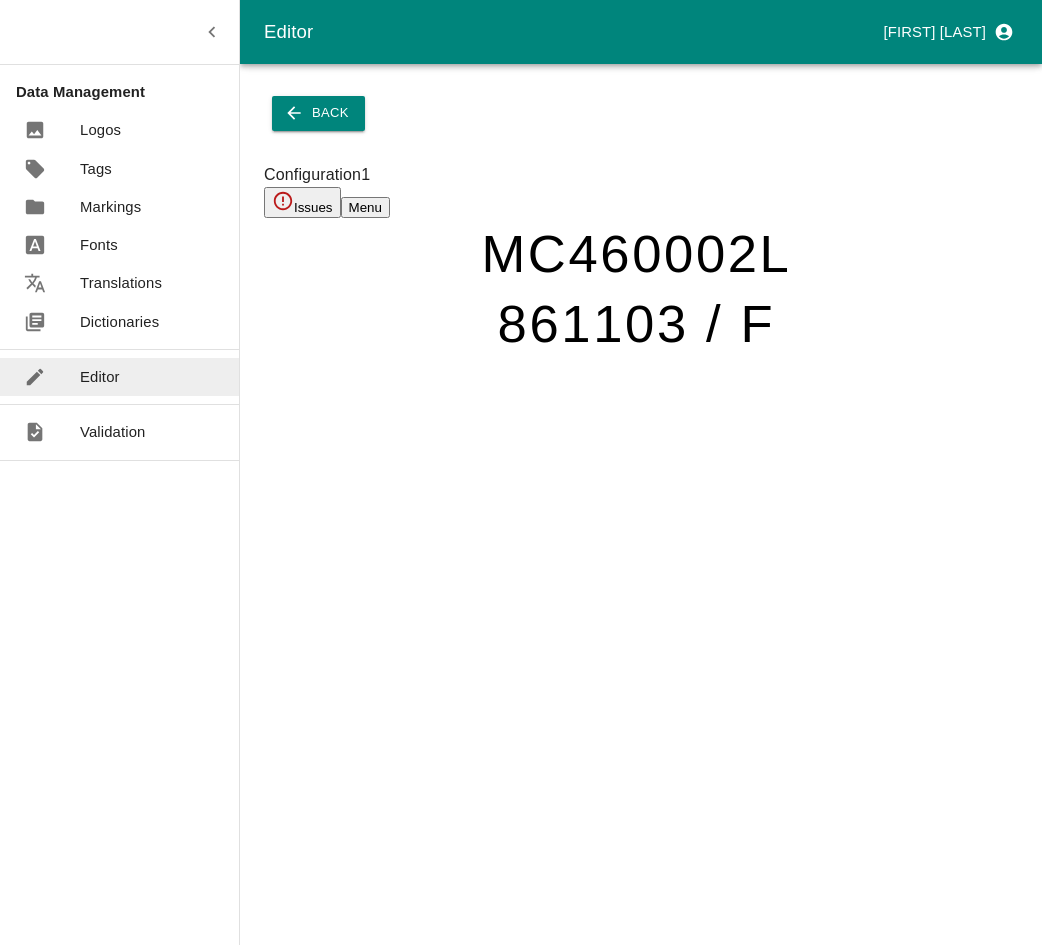 type on "12" 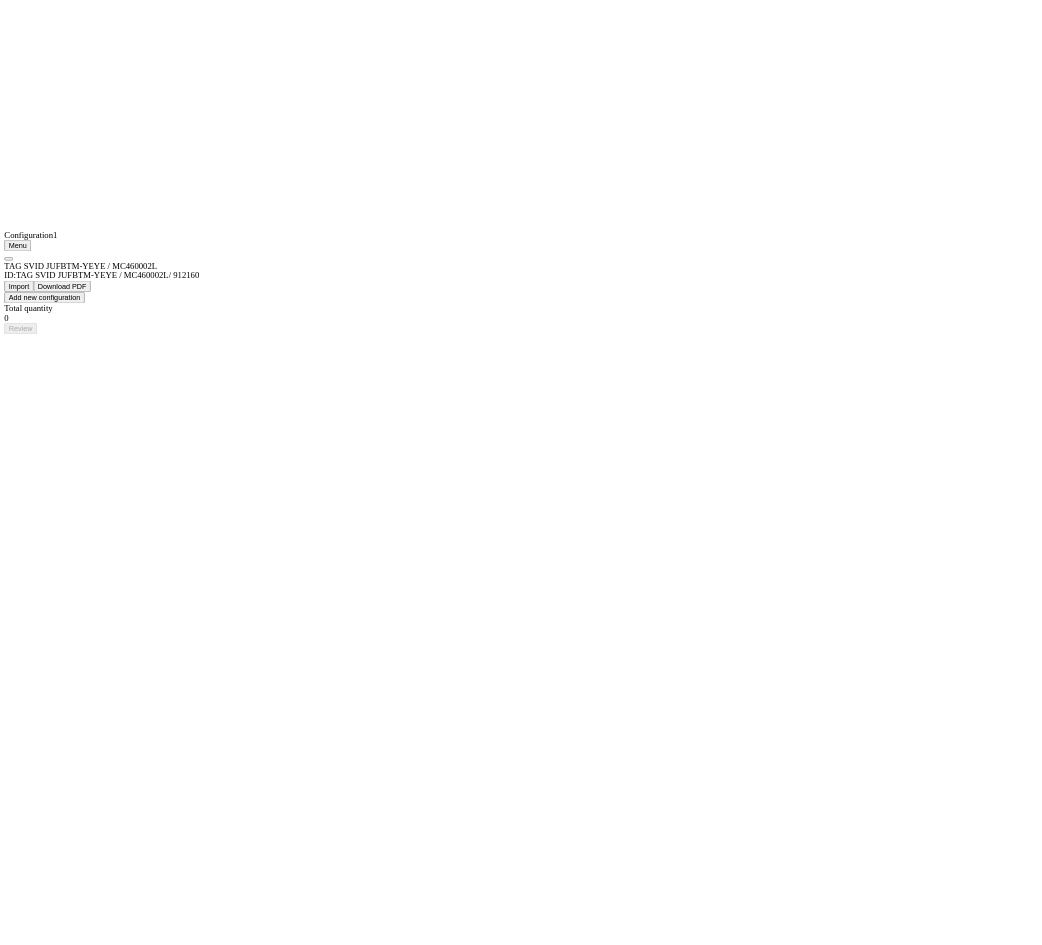 scroll, scrollTop: 0, scrollLeft: 0, axis: both 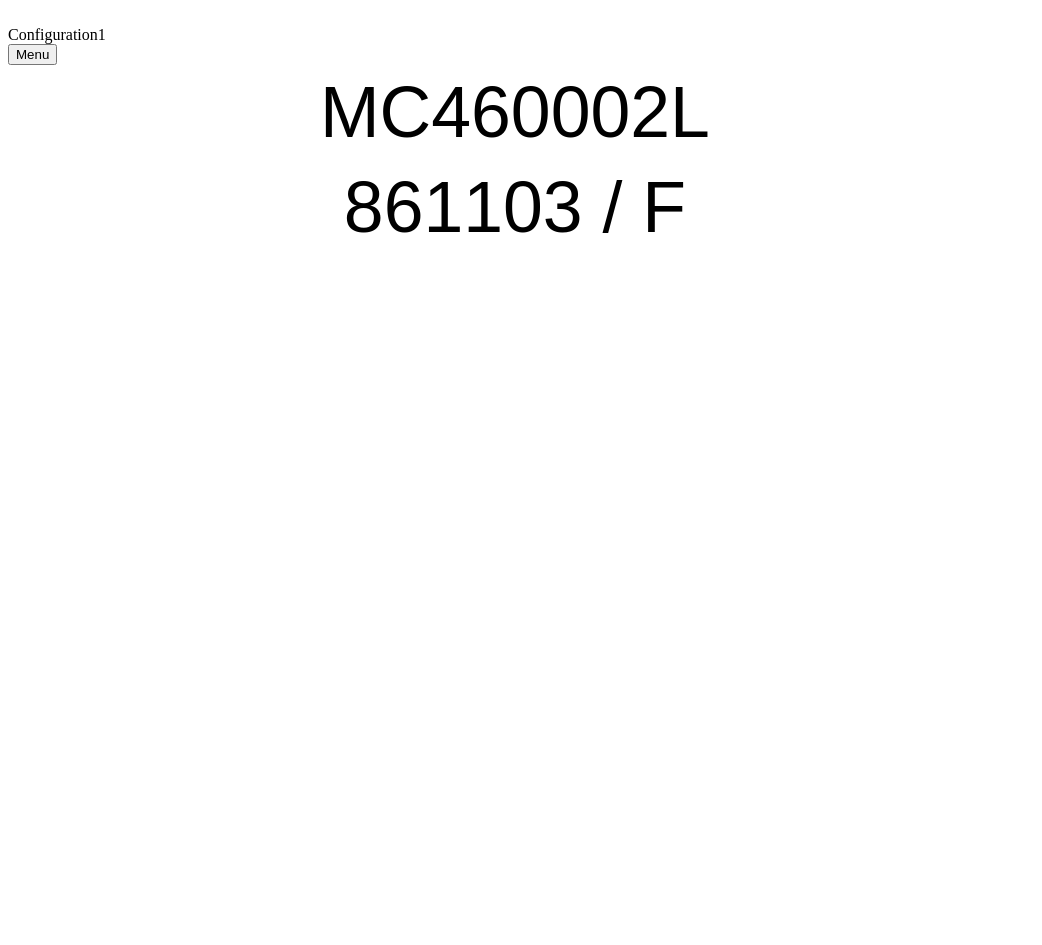 click at bounding box center (465, 1534) 